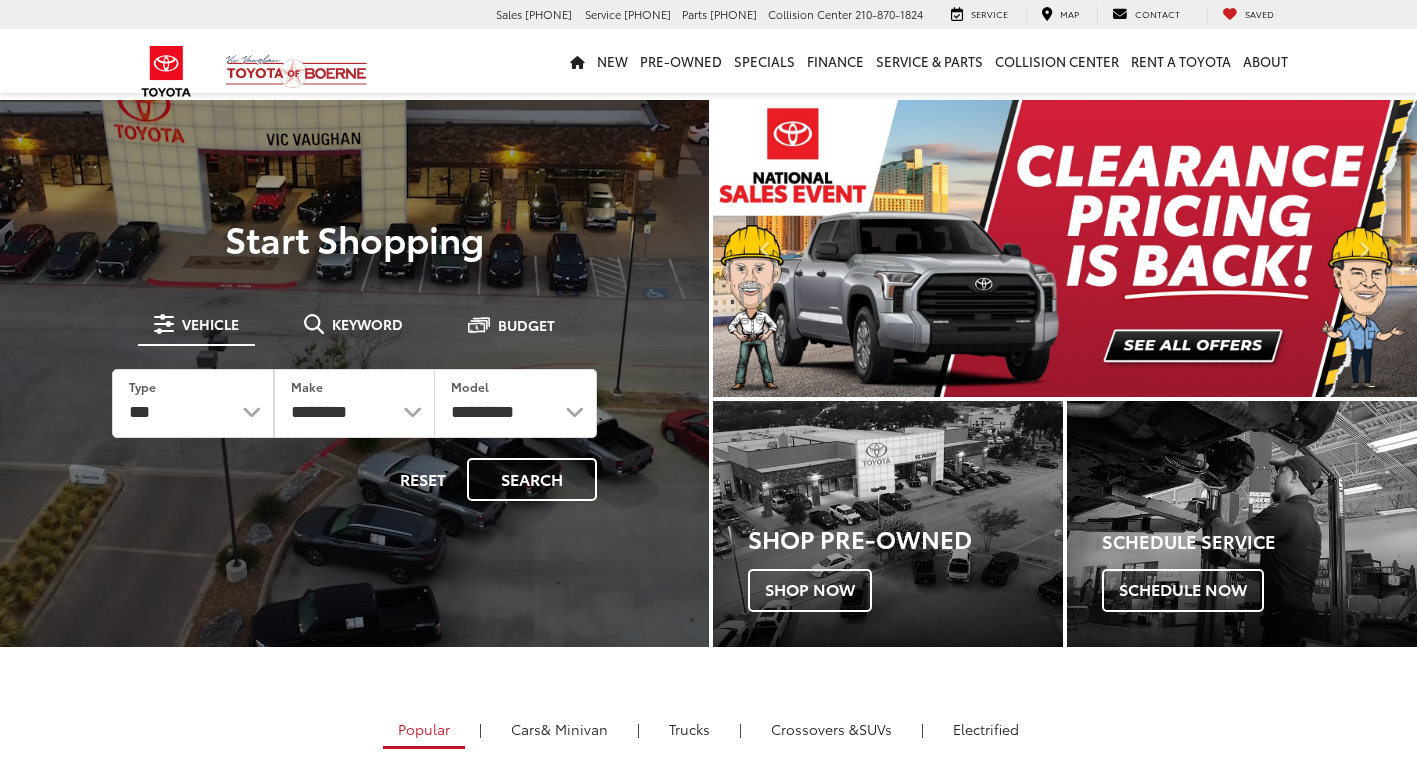 scroll, scrollTop: 0, scrollLeft: 0, axis: both 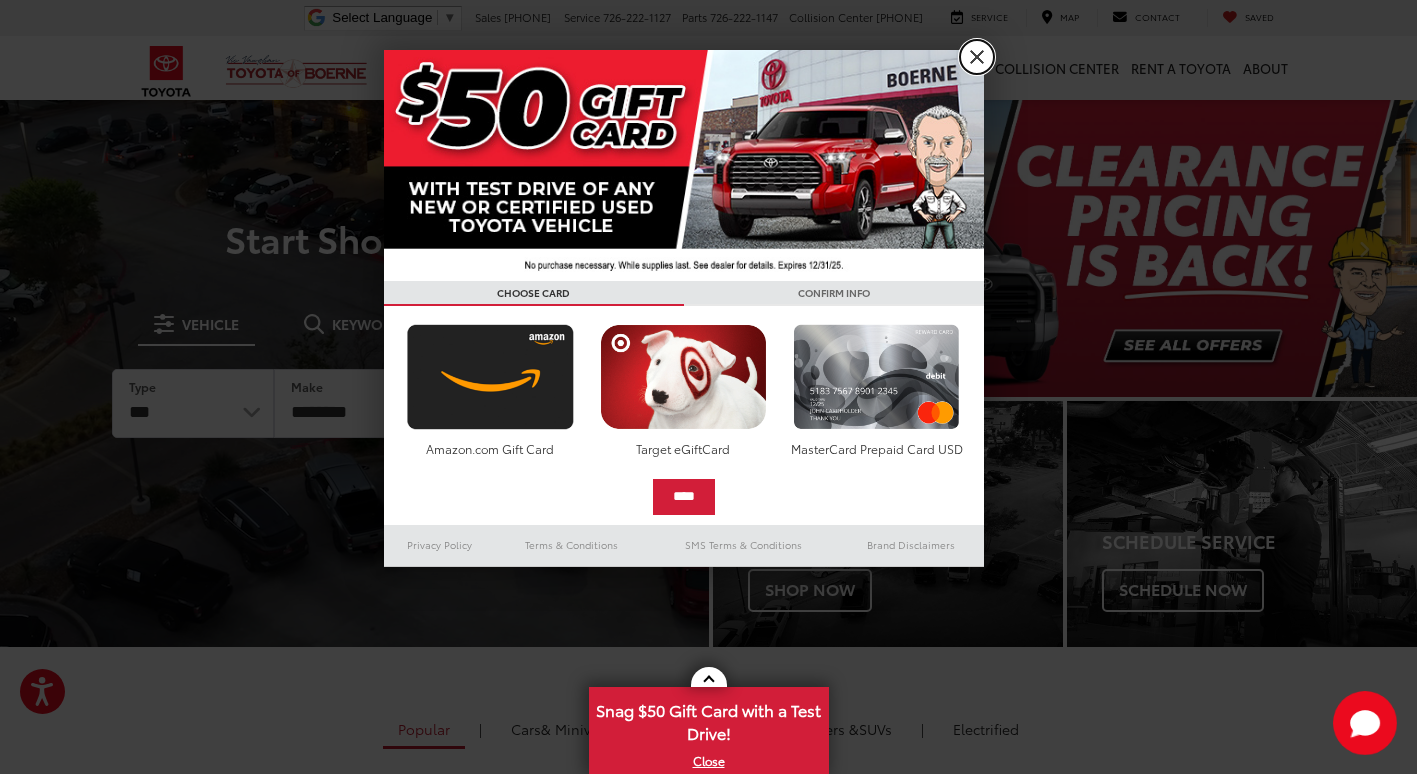 click on "X" at bounding box center [977, 57] 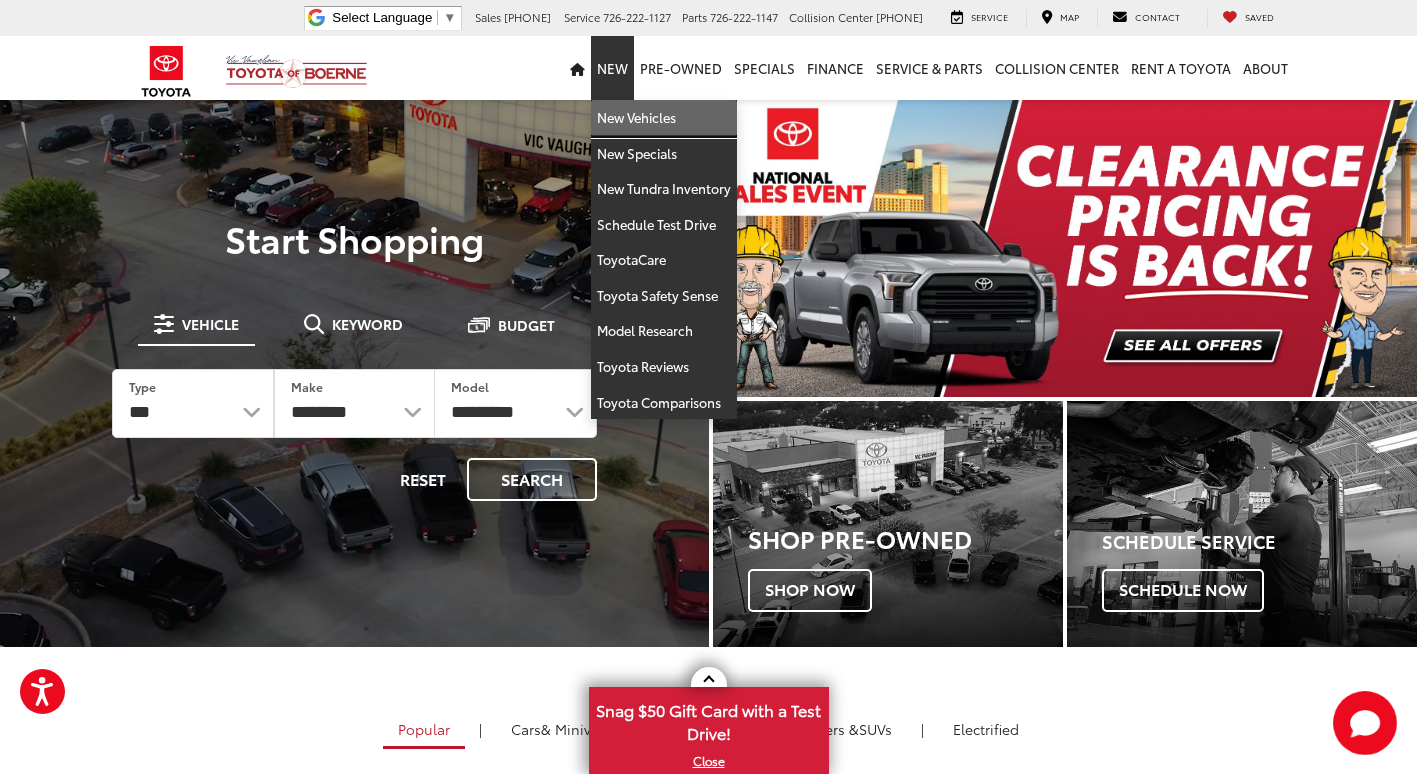 click on "New Vehicles" at bounding box center (664, 118) 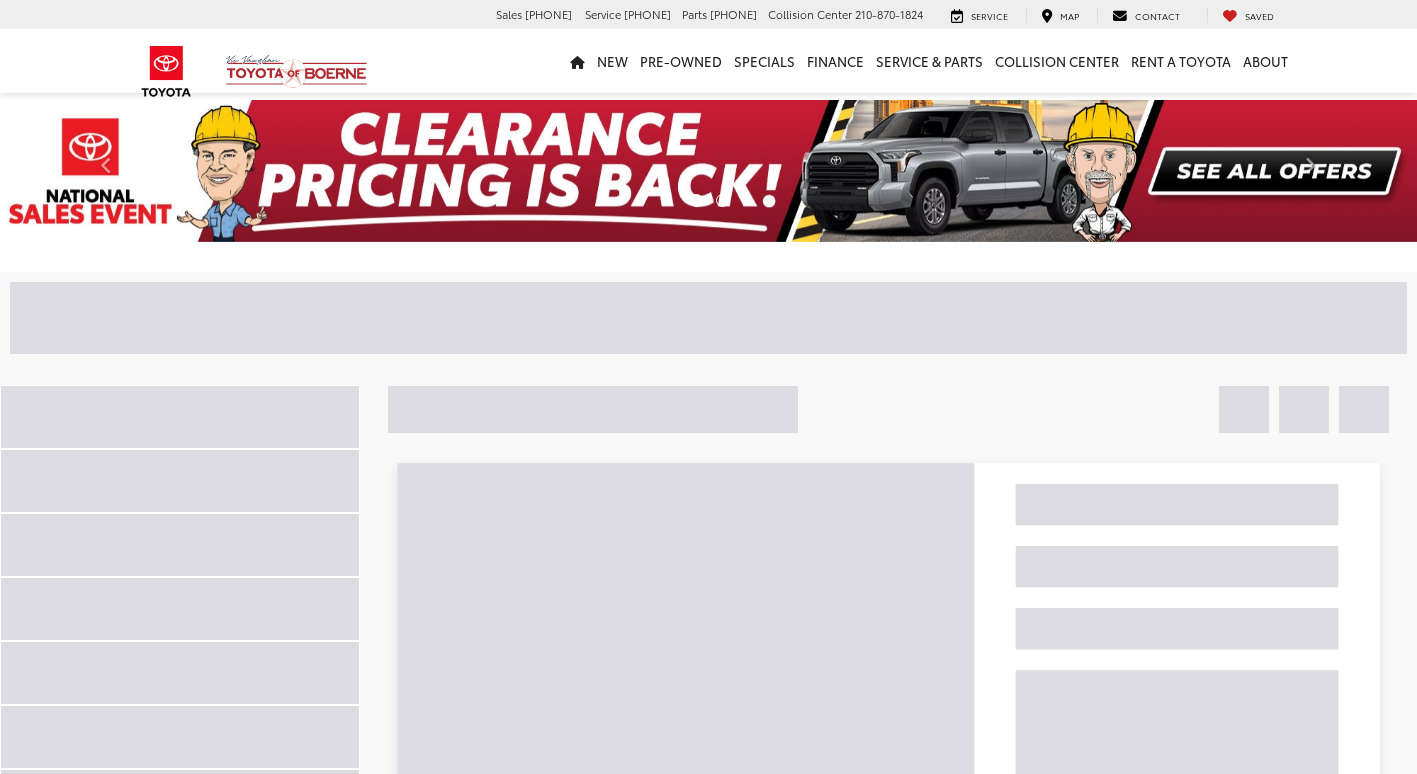 scroll, scrollTop: 0, scrollLeft: 0, axis: both 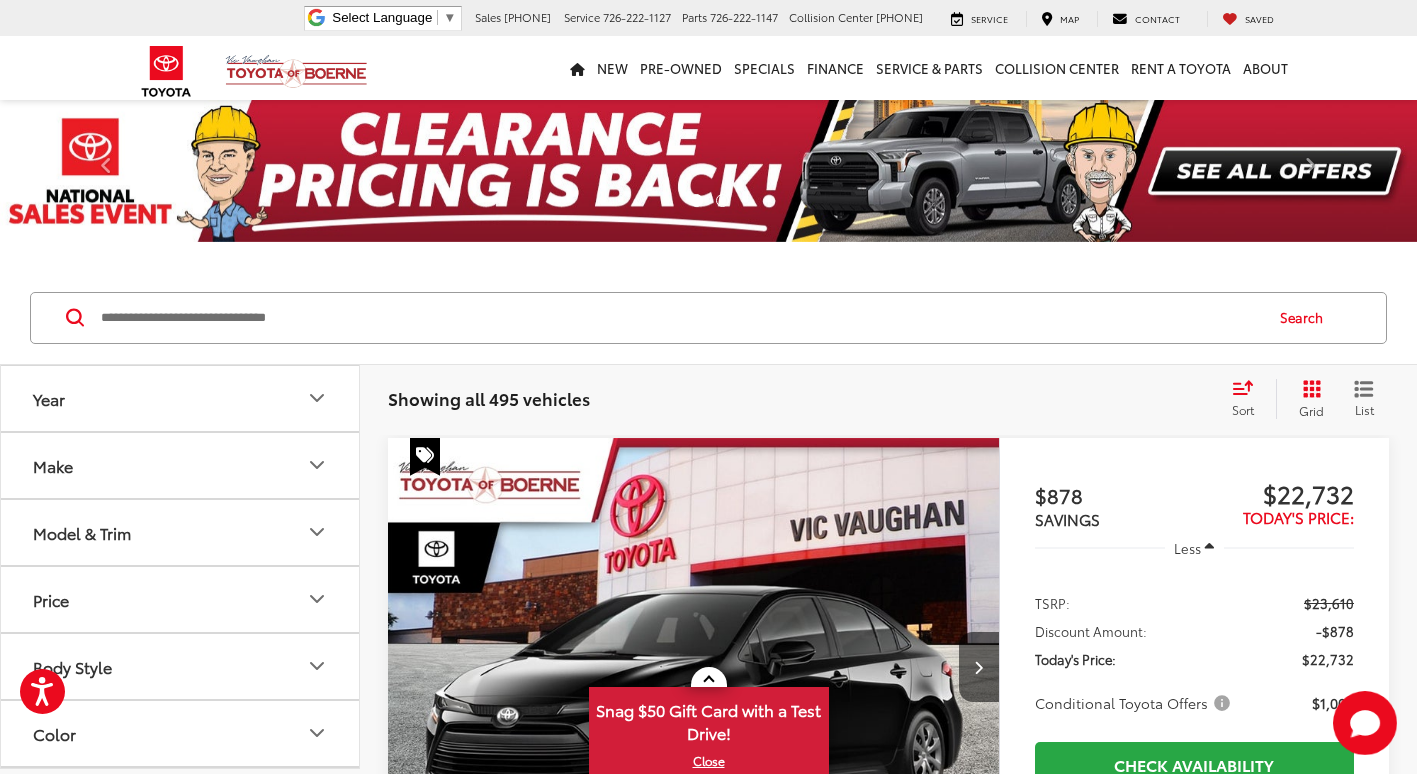 click at bounding box center (680, 318) 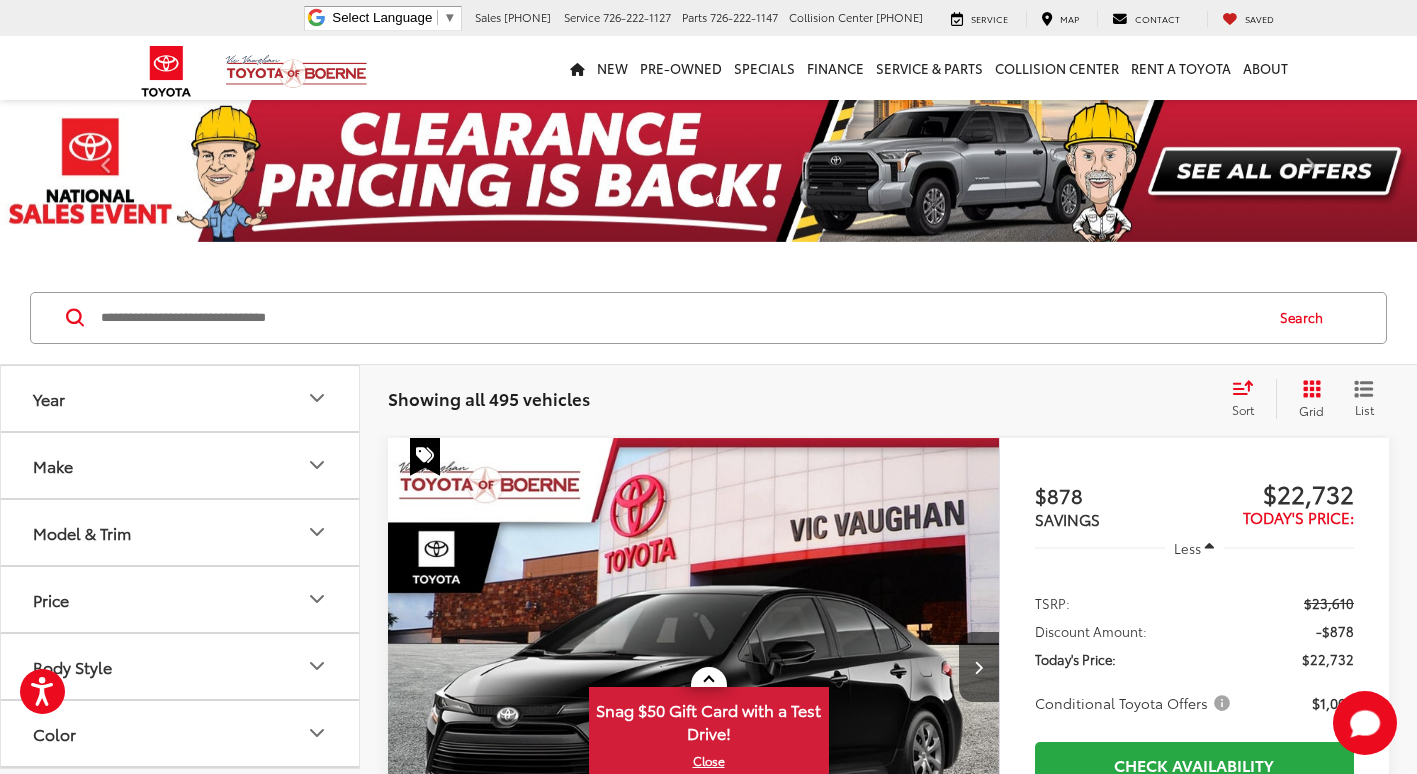click 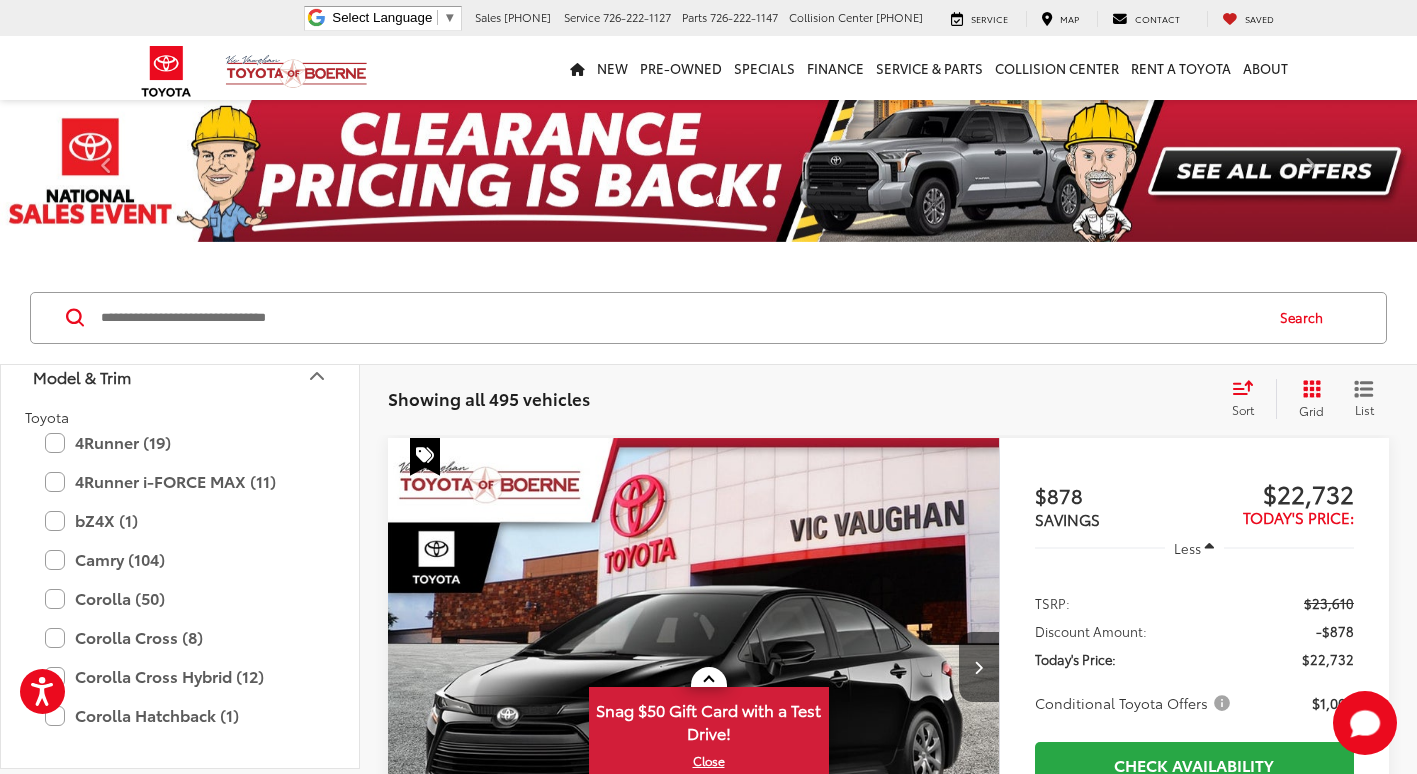 scroll, scrollTop: 200, scrollLeft: 0, axis: vertical 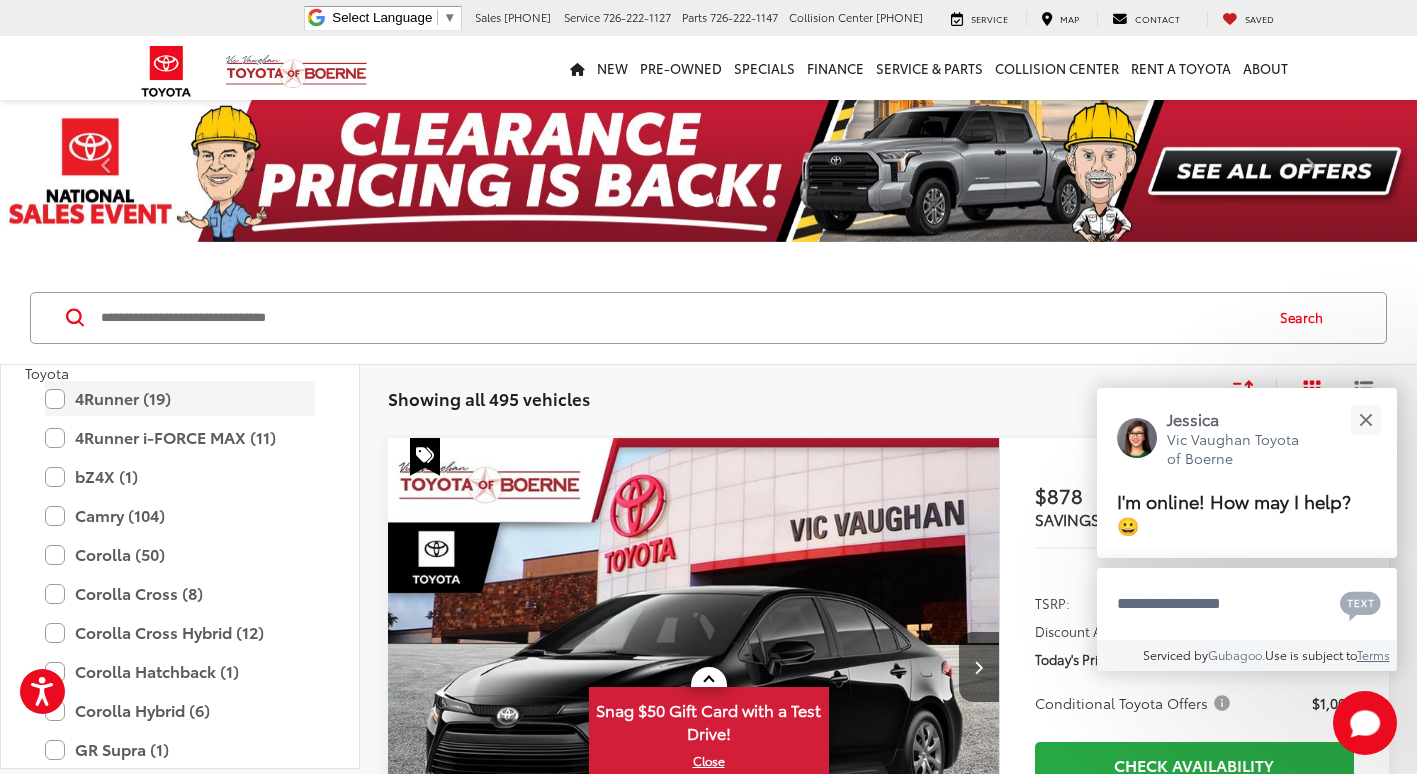 click on "4Runner (19)" at bounding box center (180, 398) 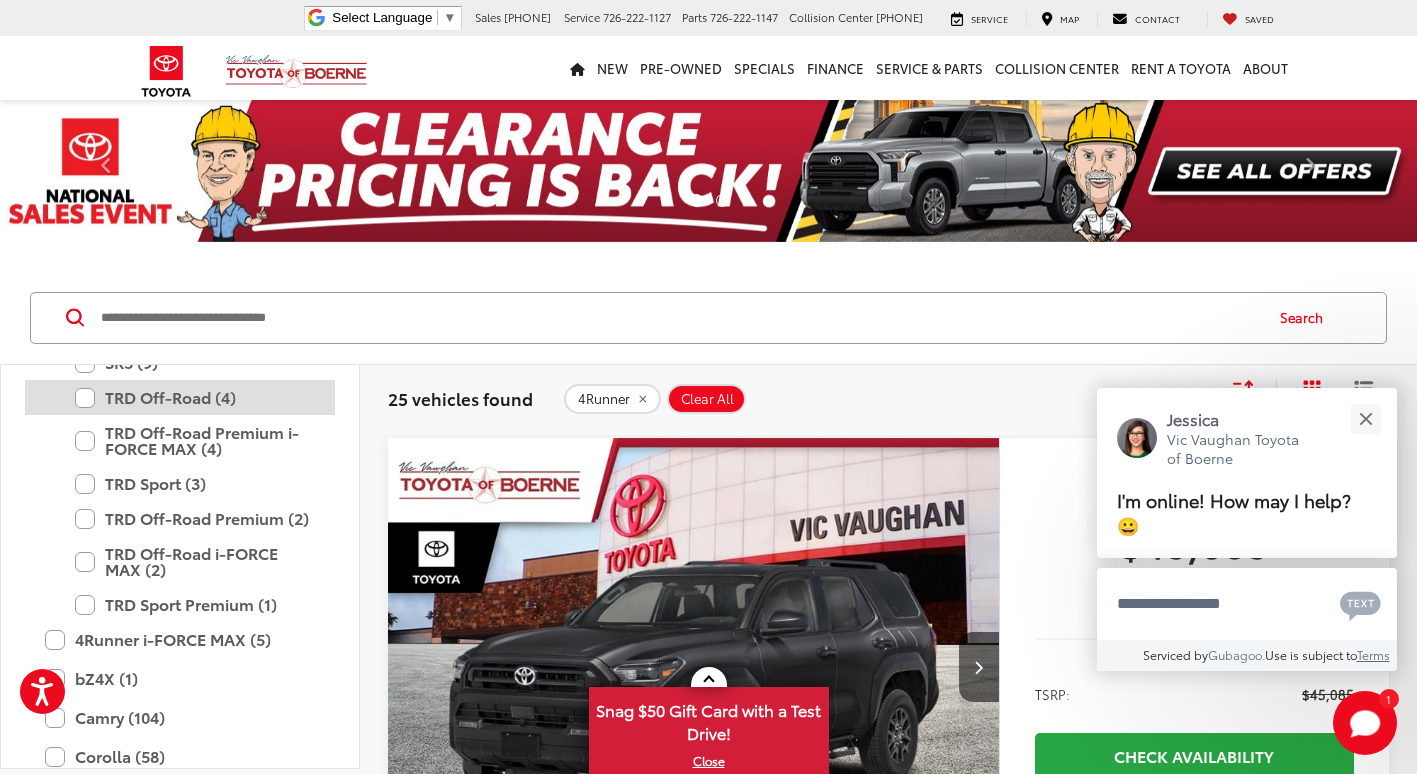 scroll, scrollTop: 375, scrollLeft: 0, axis: vertical 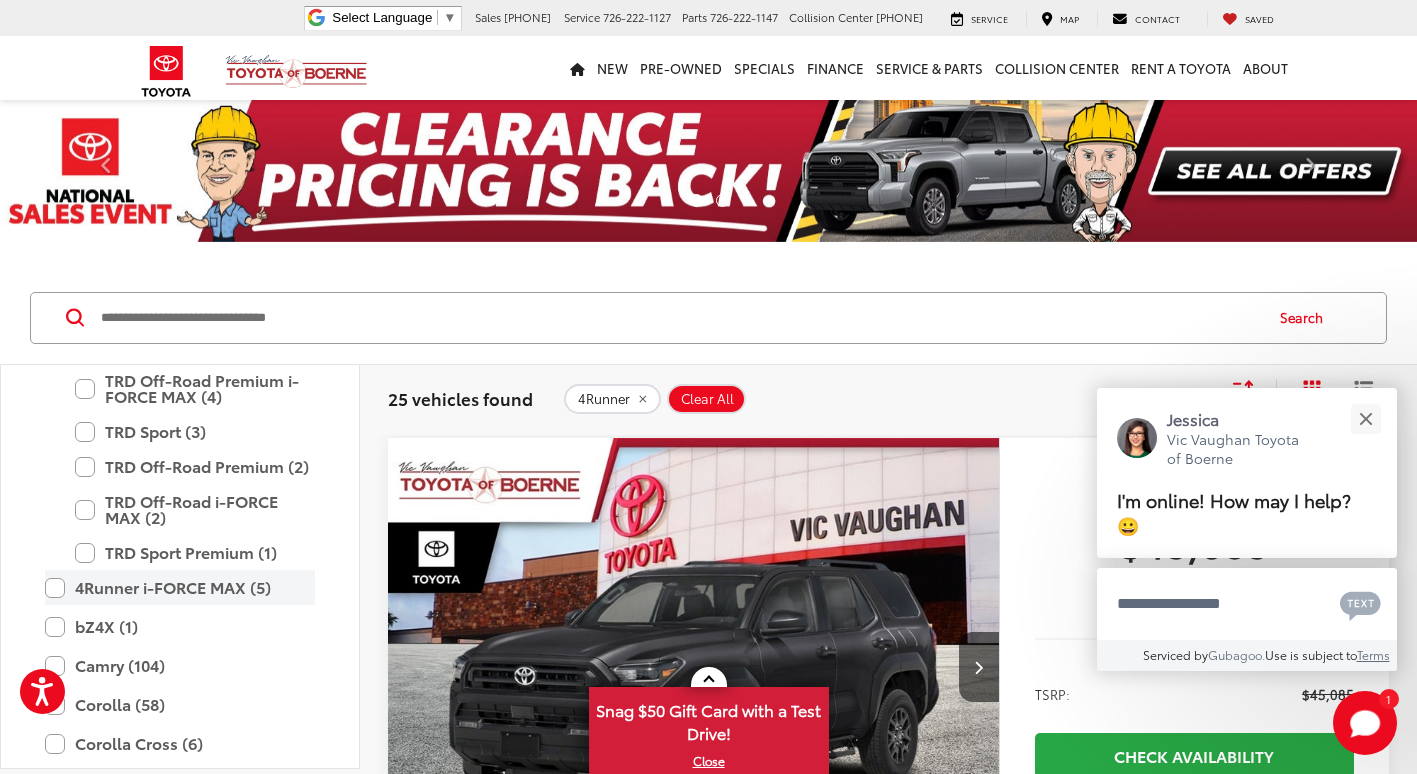 click on "4Runner i-FORCE MAX (5)" at bounding box center [180, 587] 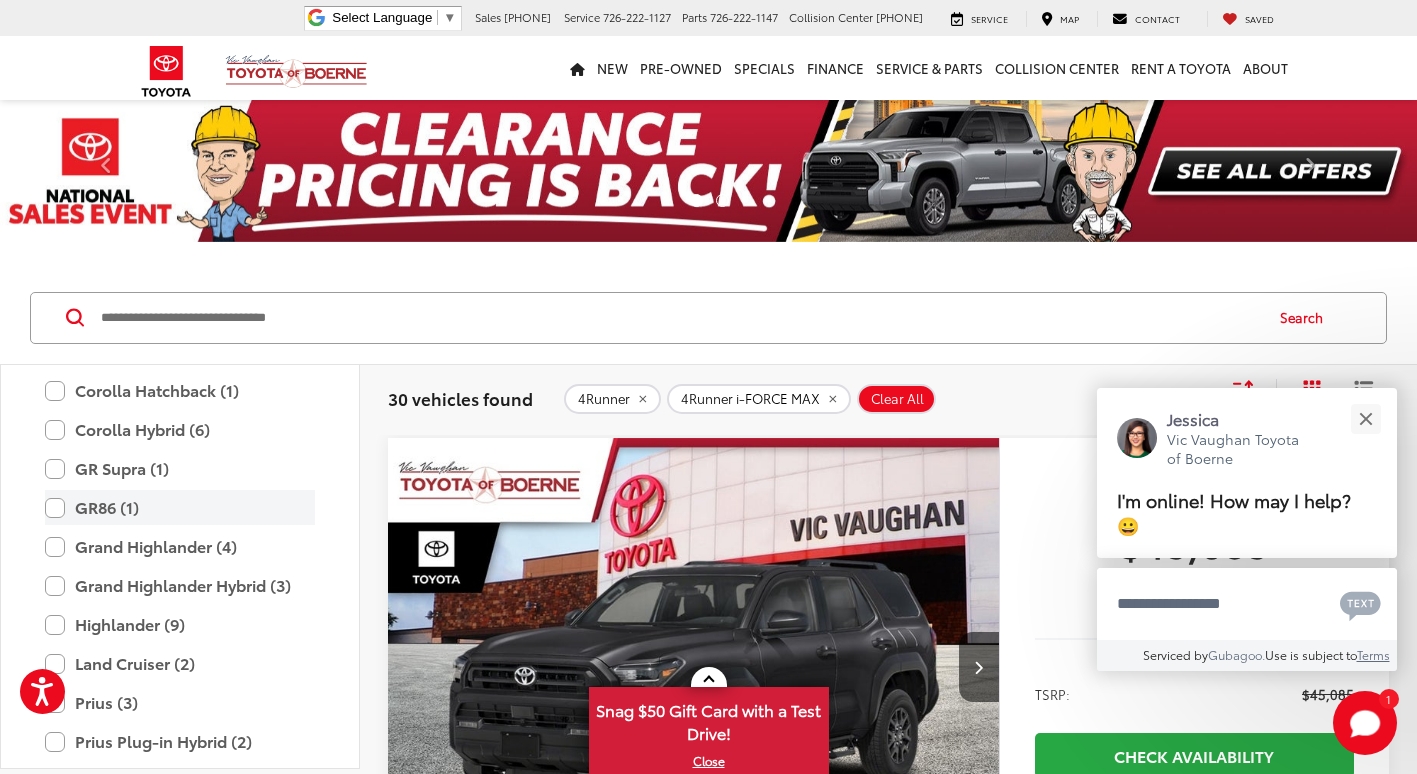 scroll, scrollTop: 581, scrollLeft: 0, axis: vertical 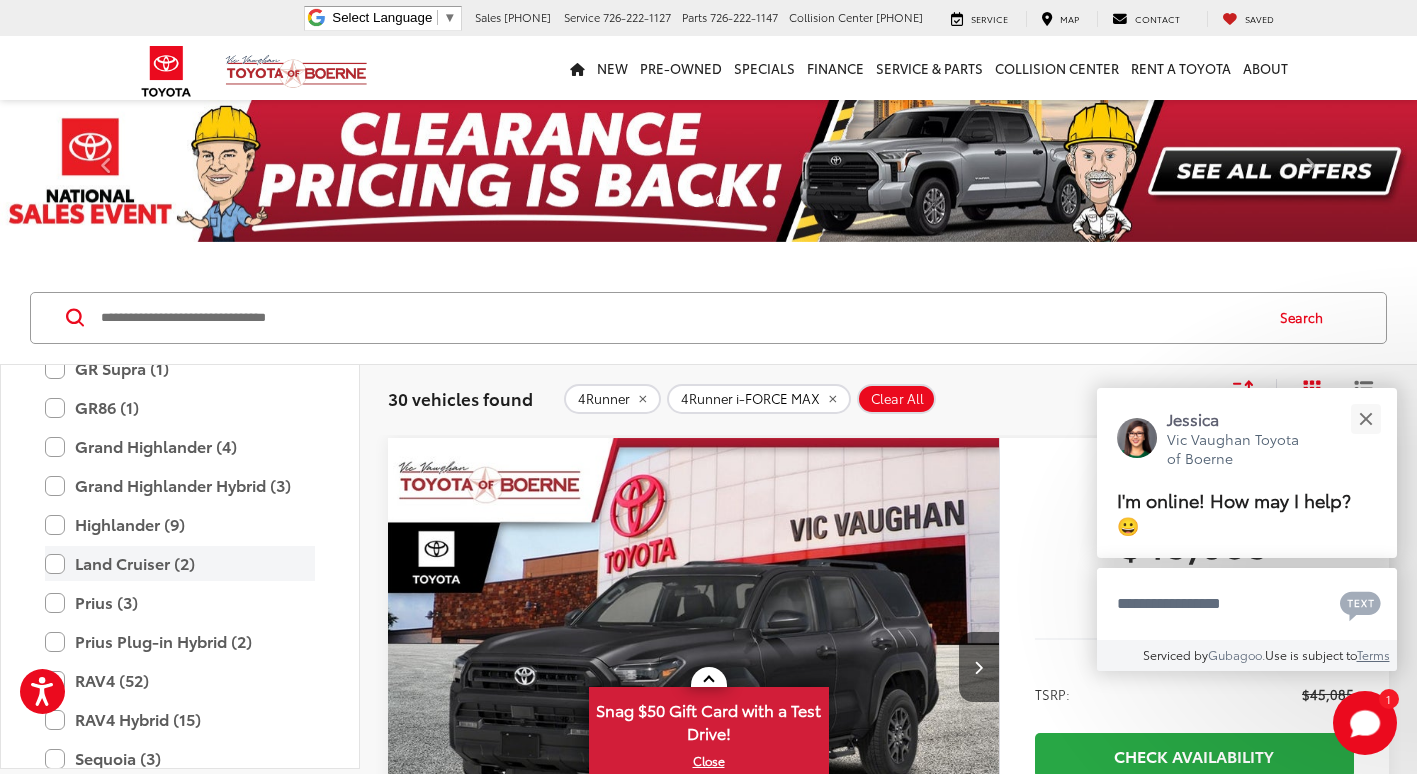 click on "Land Cruiser (2)" at bounding box center [180, 563] 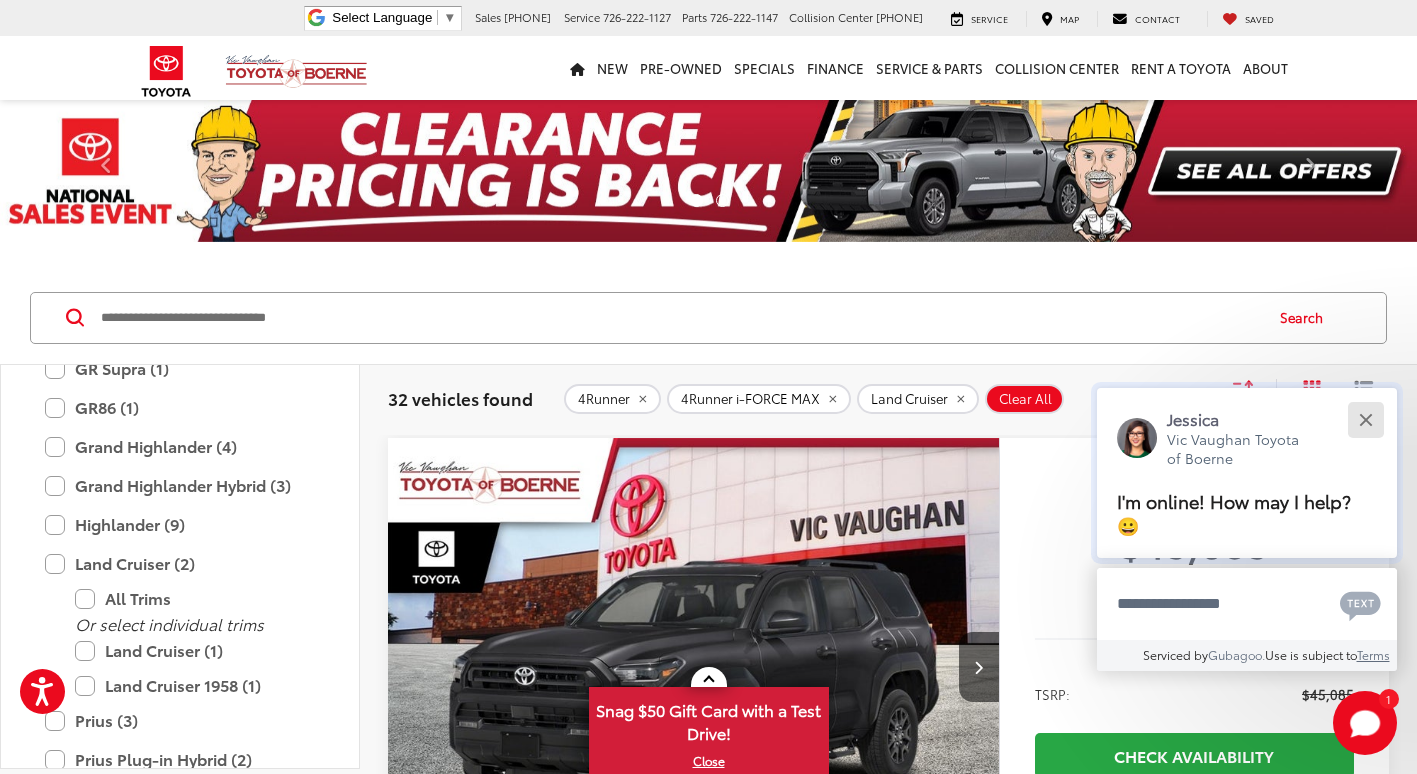 click at bounding box center [1365, 419] 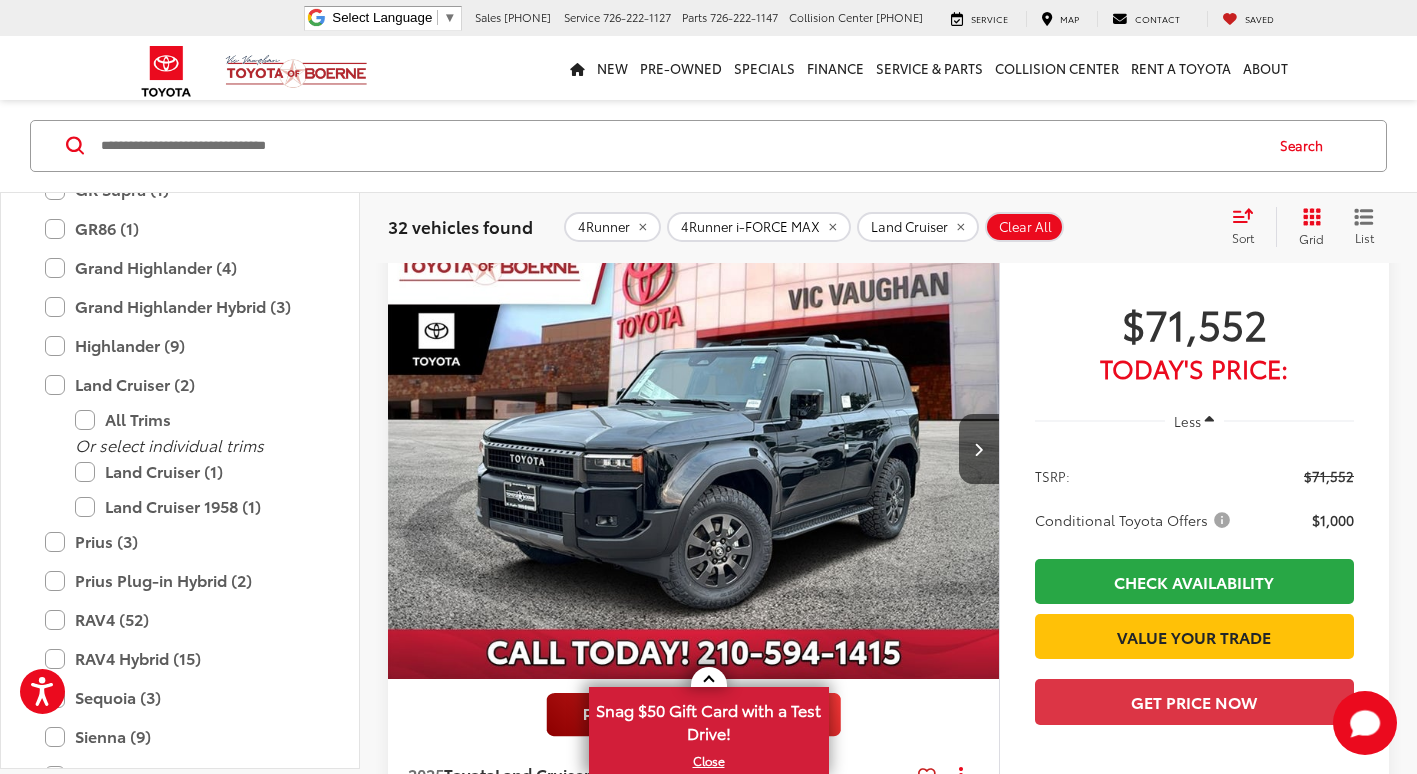 scroll, scrollTop: 9200, scrollLeft: 0, axis: vertical 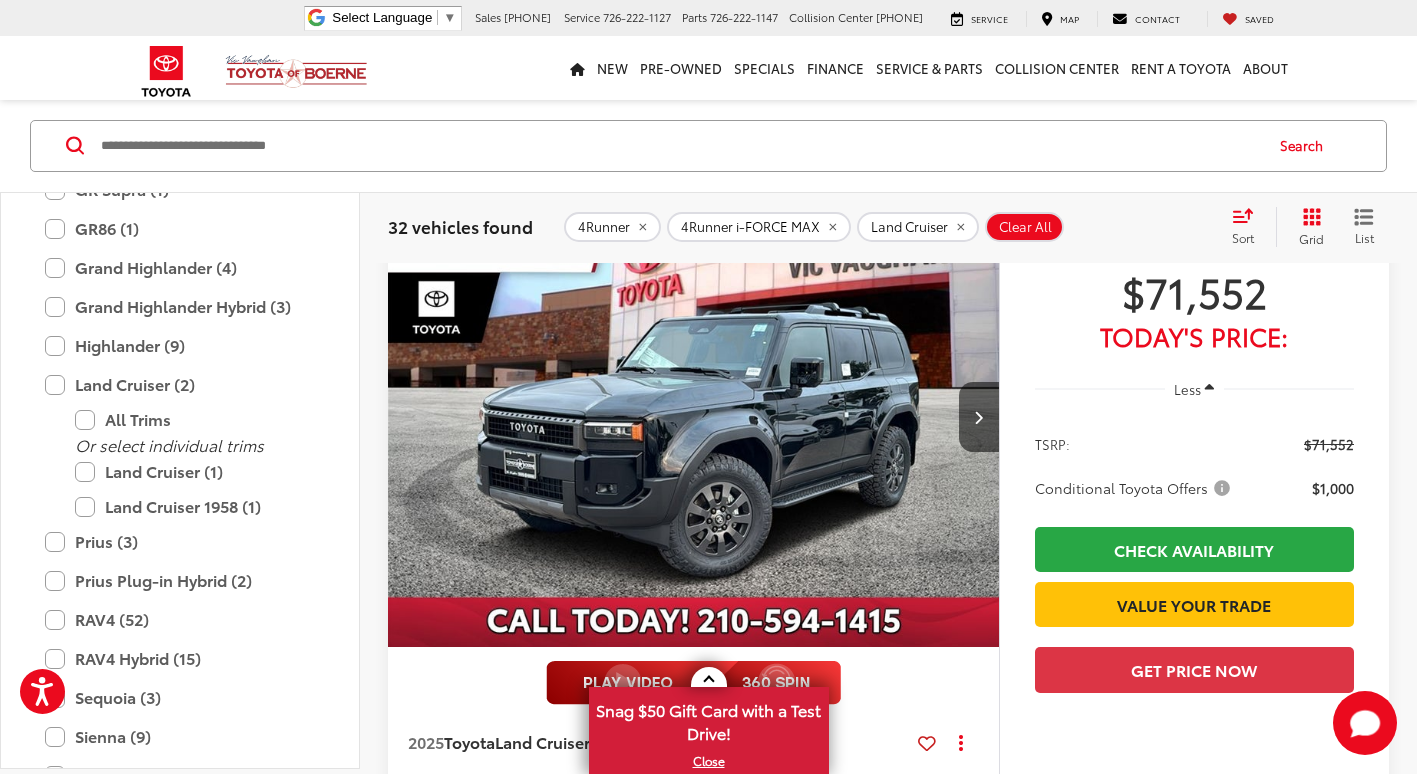 click at bounding box center [694, 418] 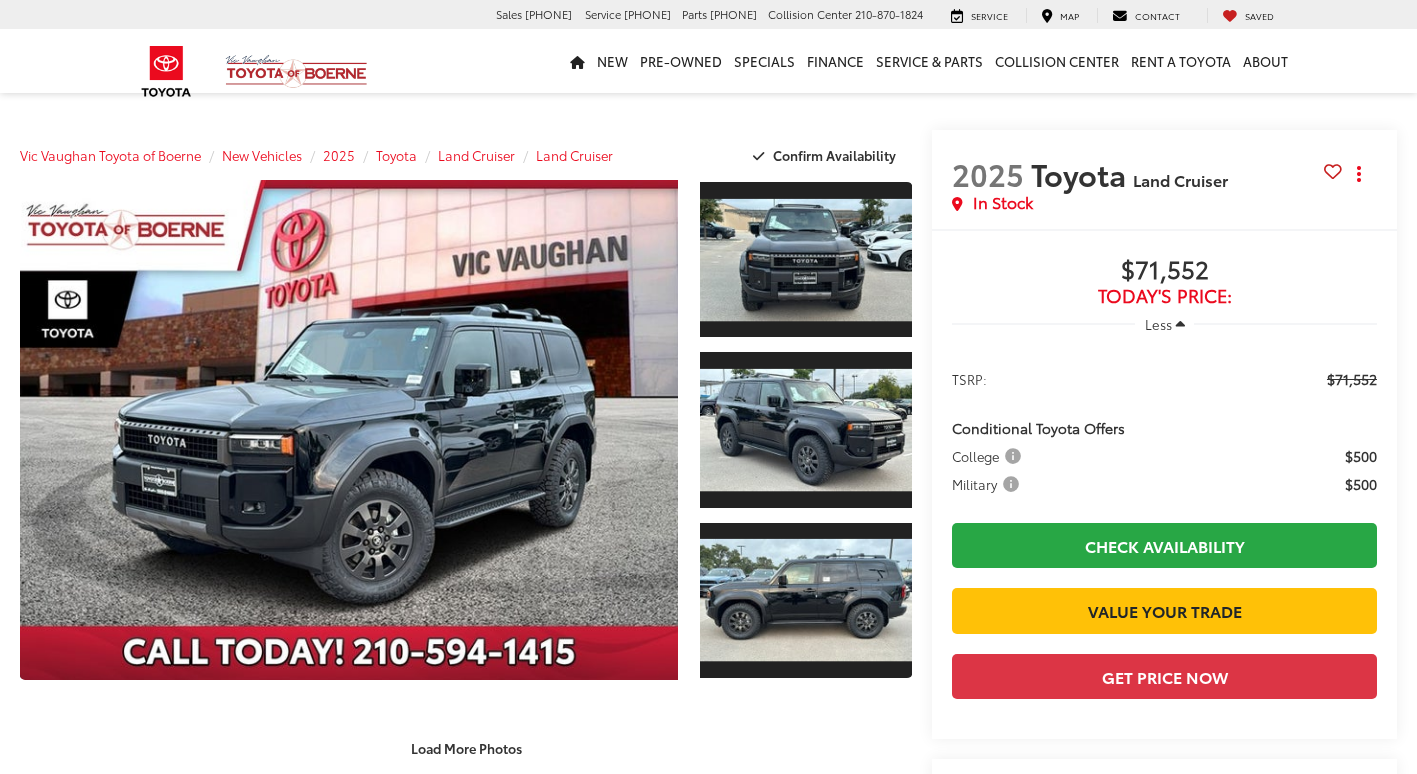 scroll, scrollTop: 0, scrollLeft: 0, axis: both 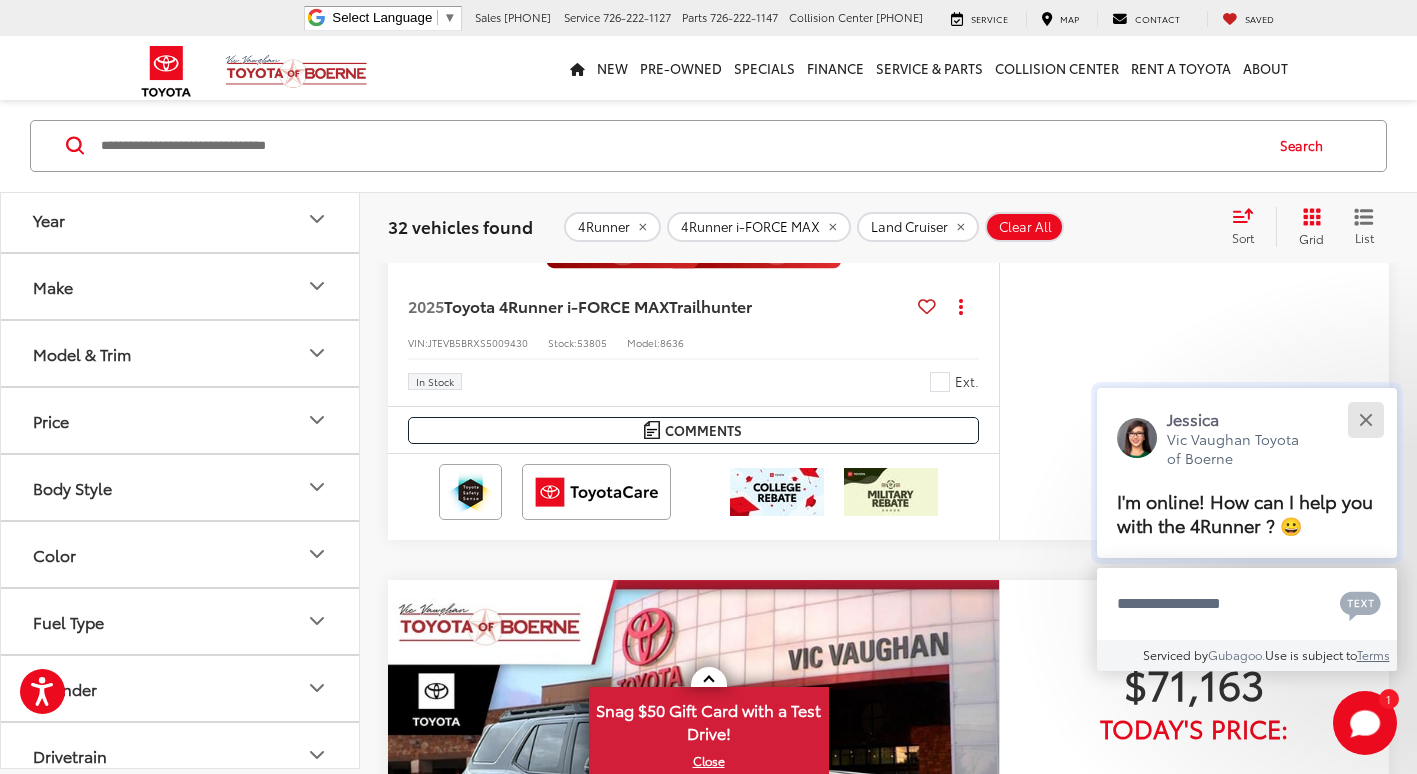 click at bounding box center (1365, 419) 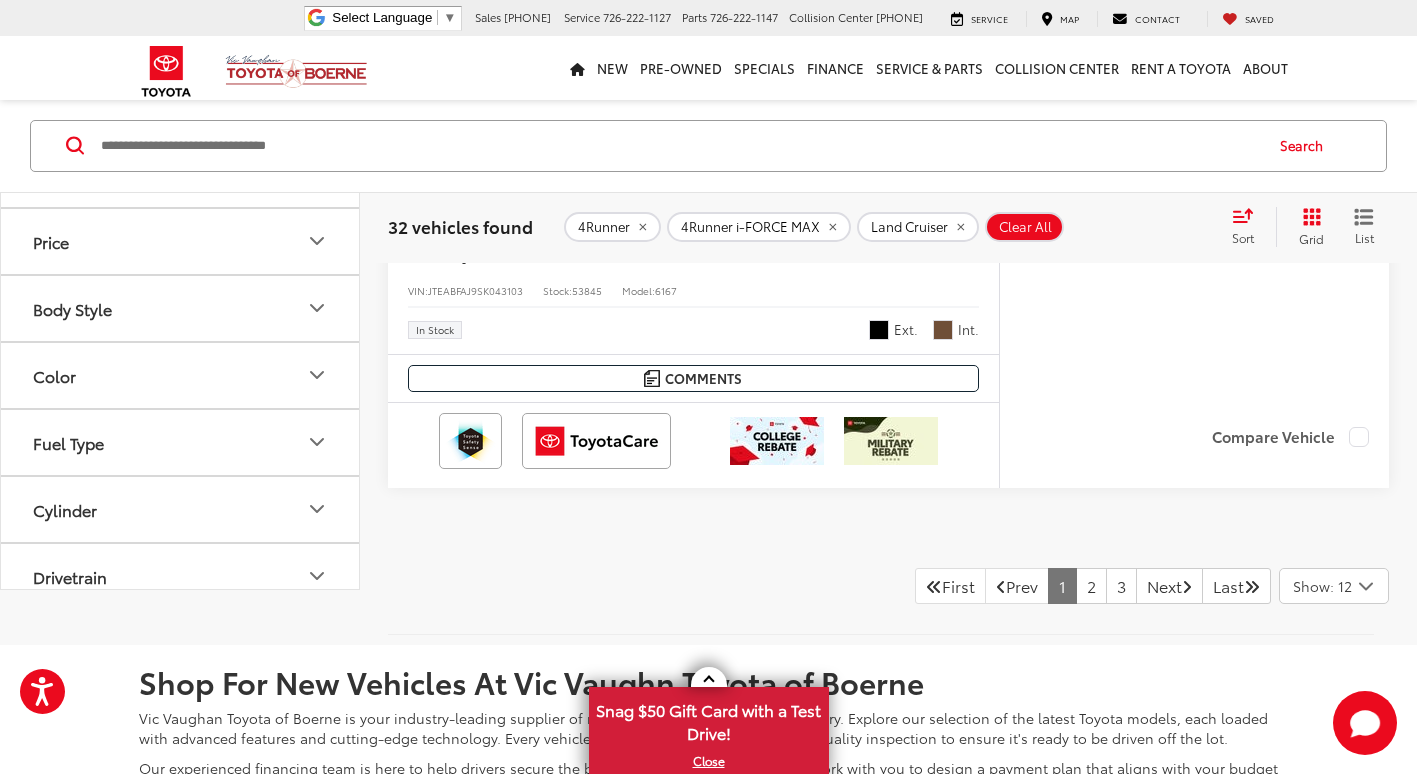 scroll, scrollTop: 9679, scrollLeft: 0, axis: vertical 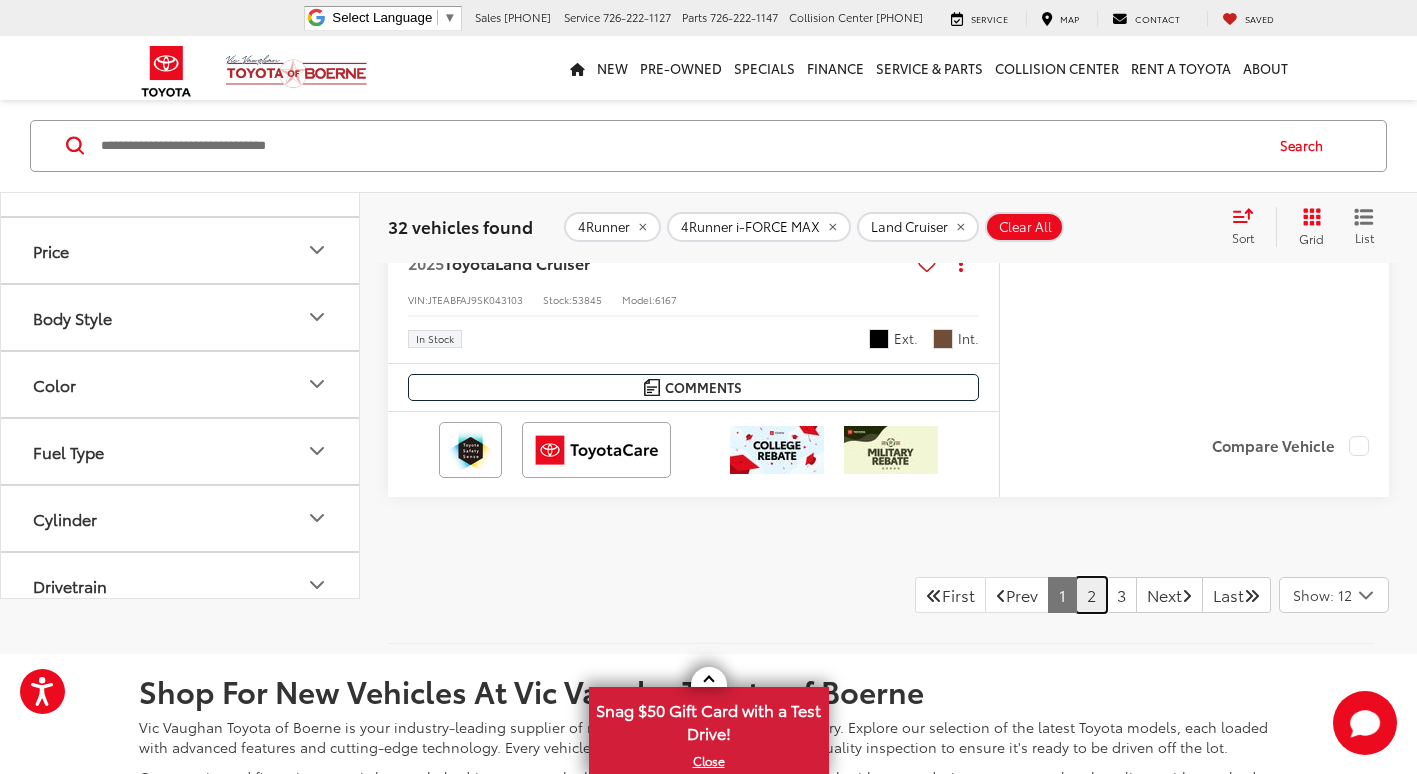 click on "2" at bounding box center (1091, 595) 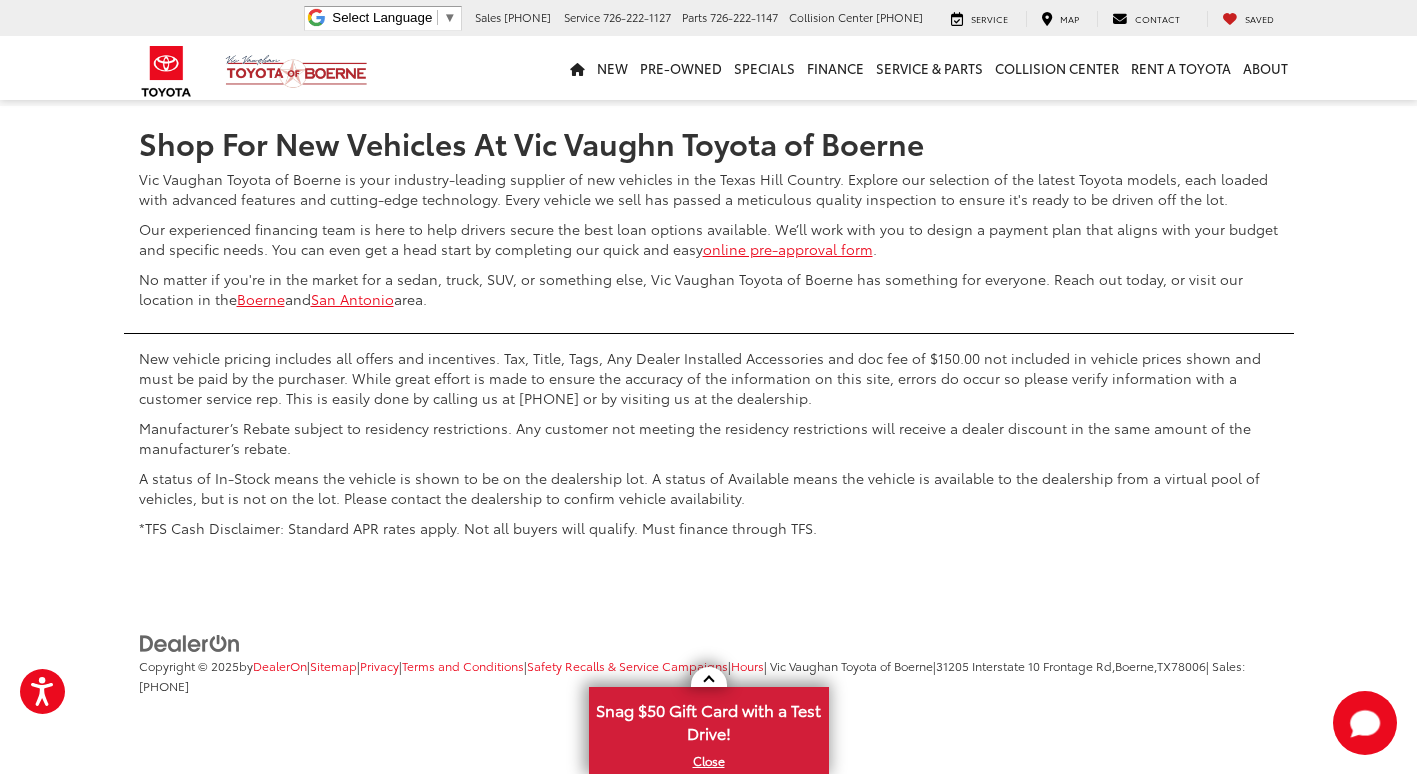 scroll, scrollTop: 9972, scrollLeft: 0, axis: vertical 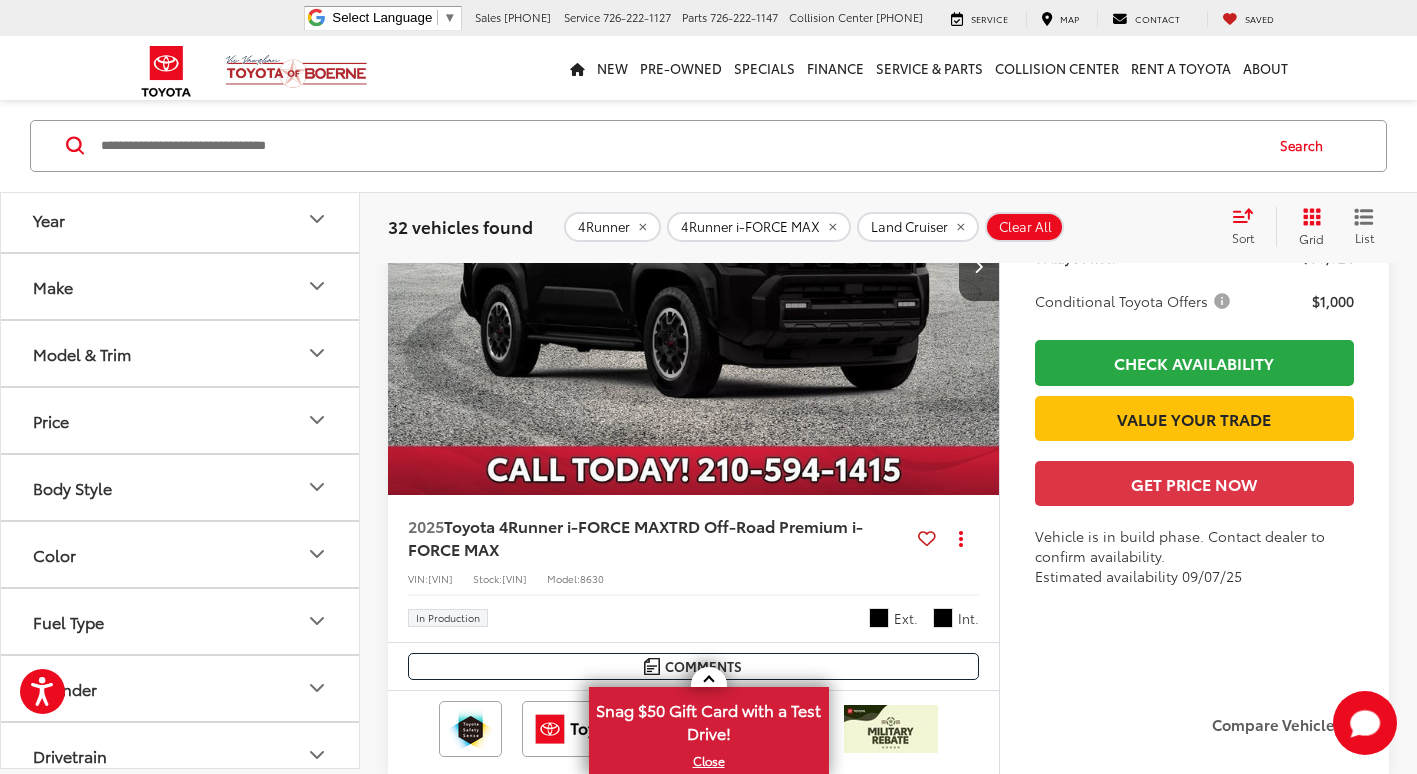 click at bounding box center (694, 266) 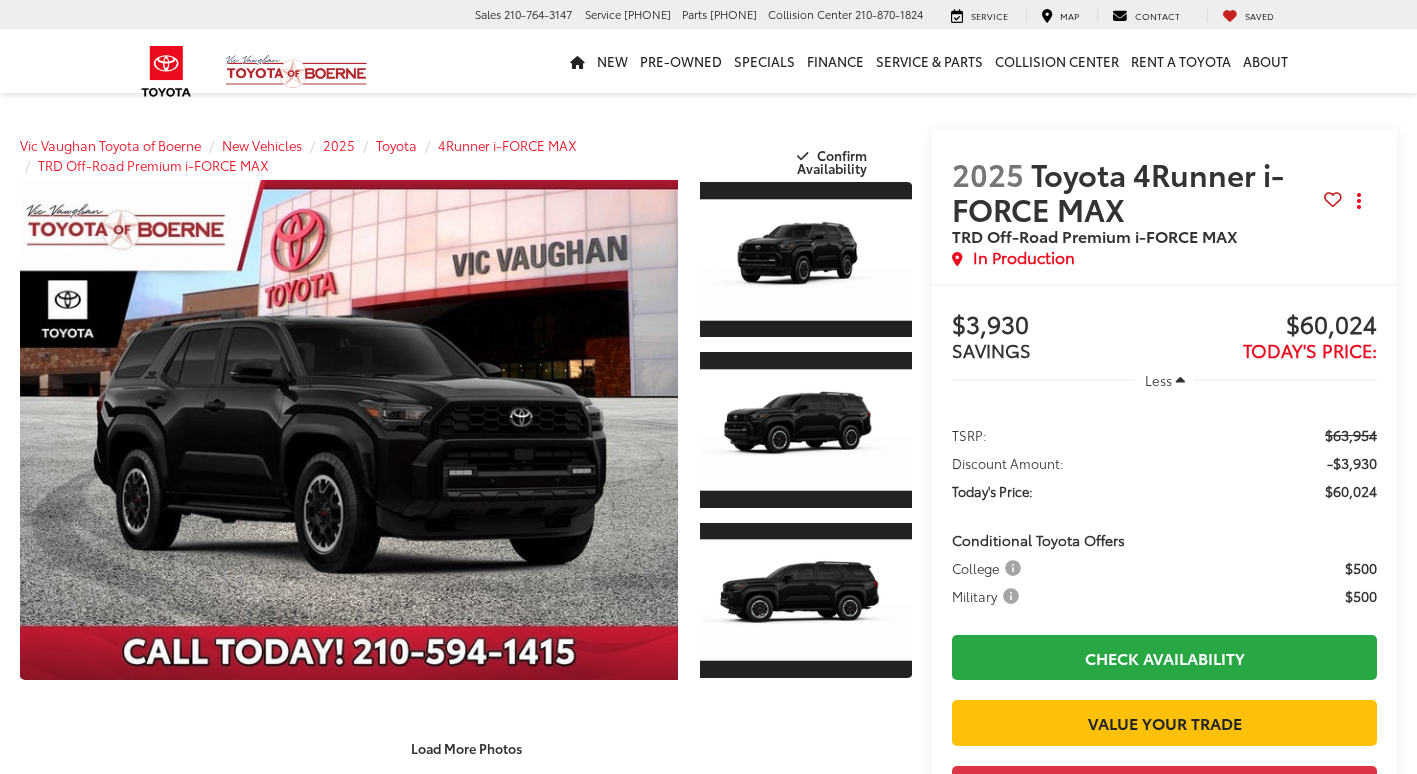 scroll, scrollTop: 0, scrollLeft: 0, axis: both 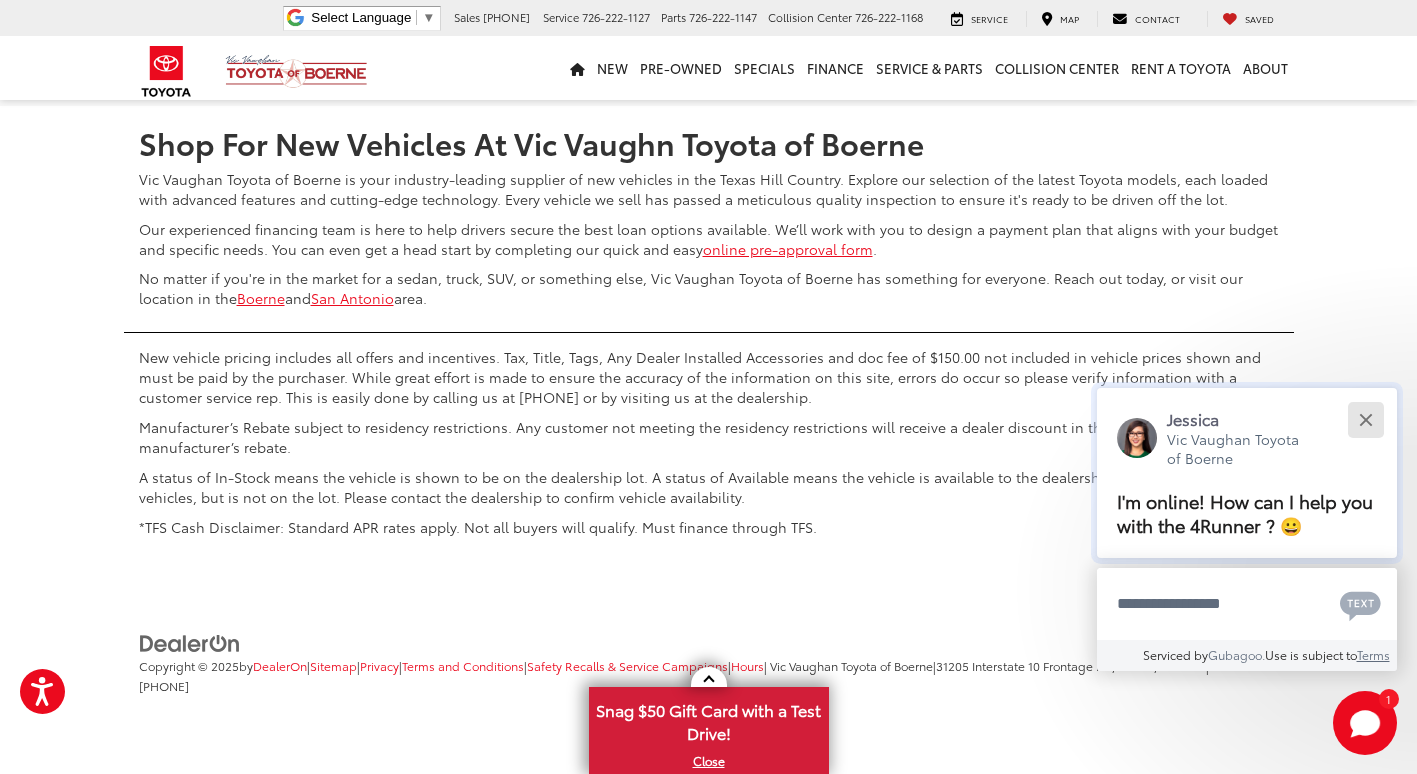 click at bounding box center [1365, 419] 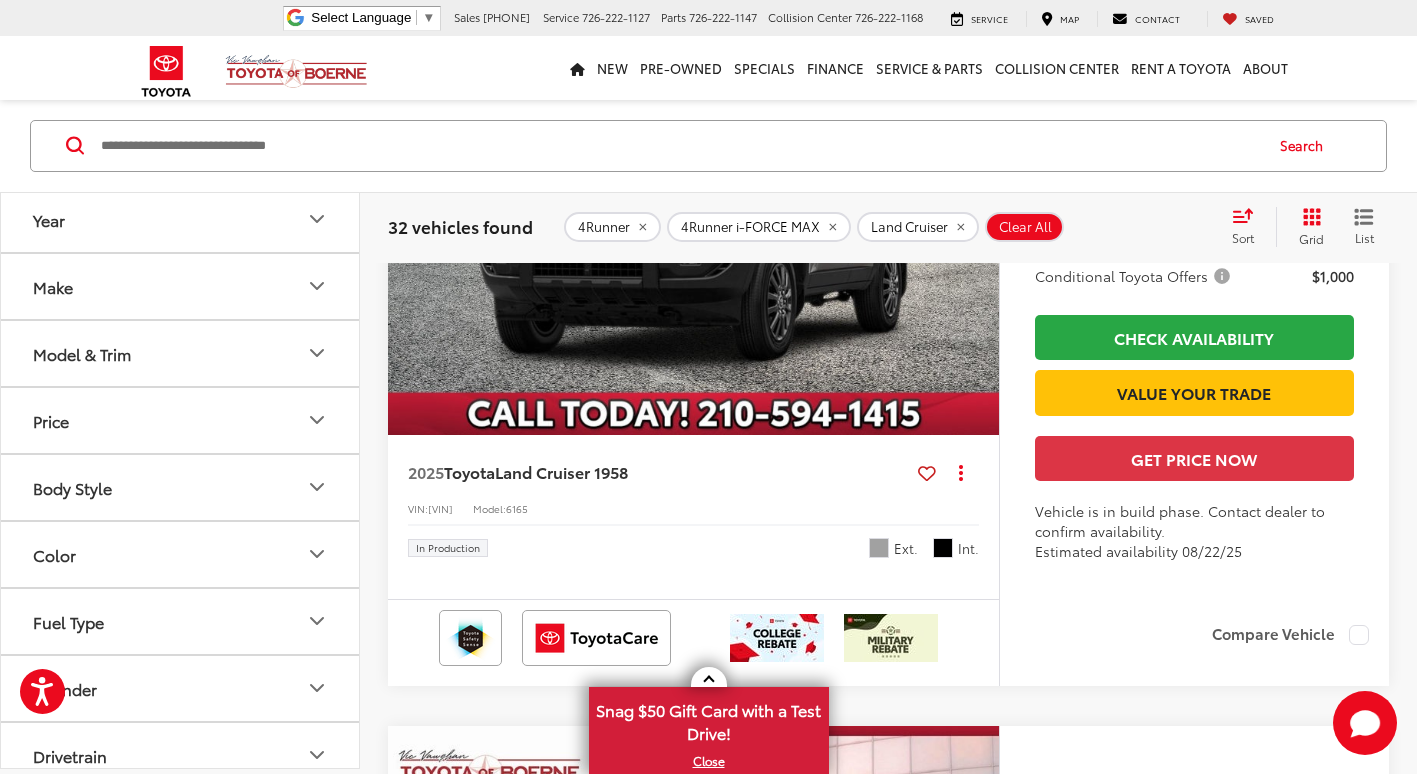 scroll, scrollTop: 4281, scrollLeft: 0, axis: vertical 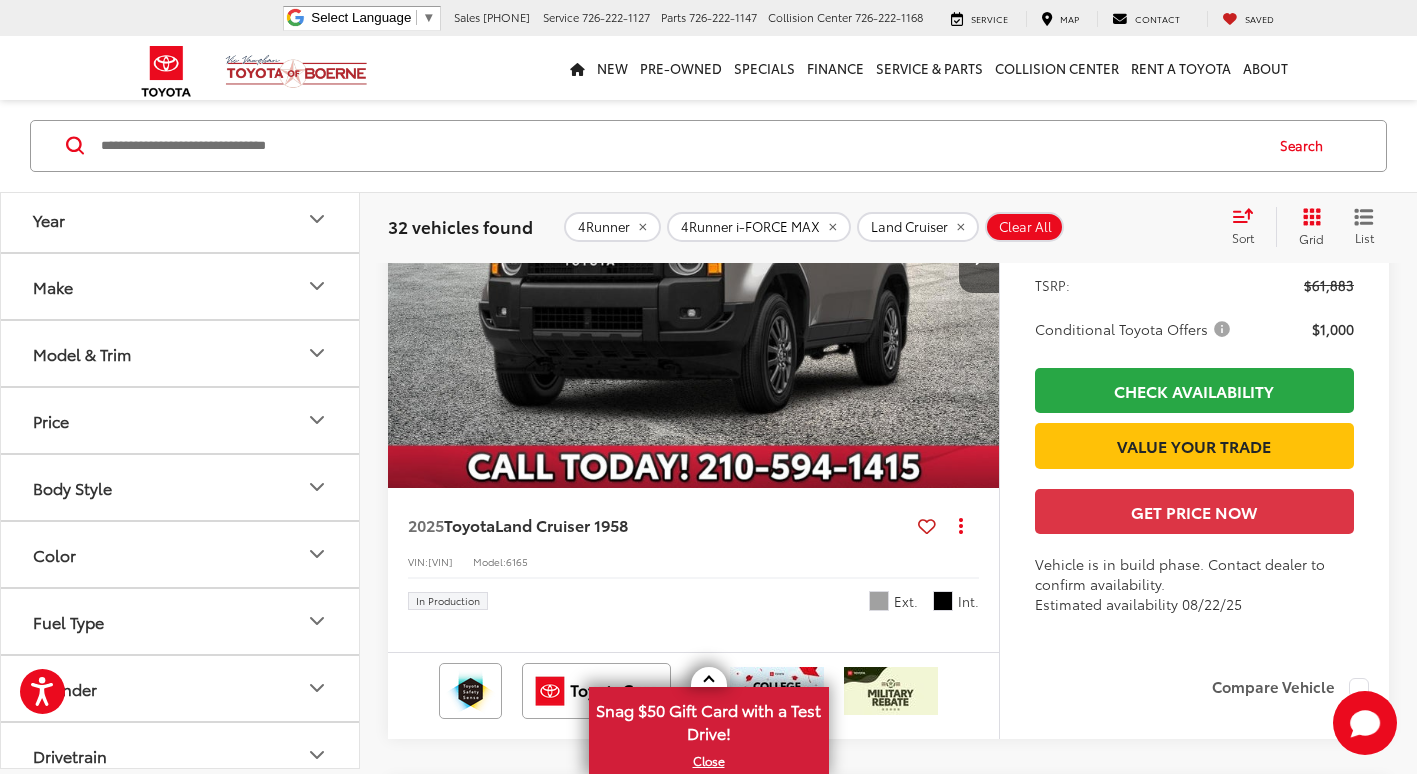 click at bounding box center [694, 259] 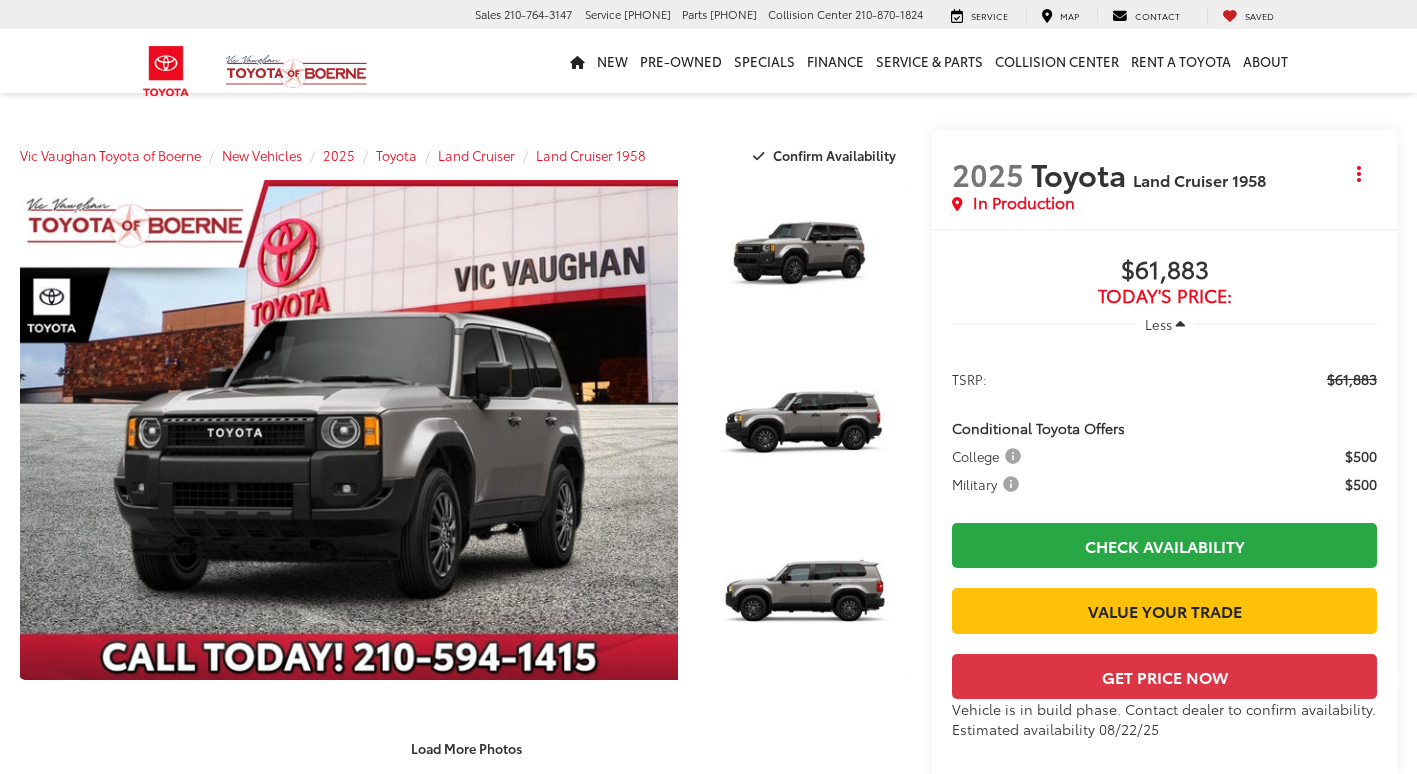 scroll, scrollTop: 0, scrollLeft: 0, axis: both 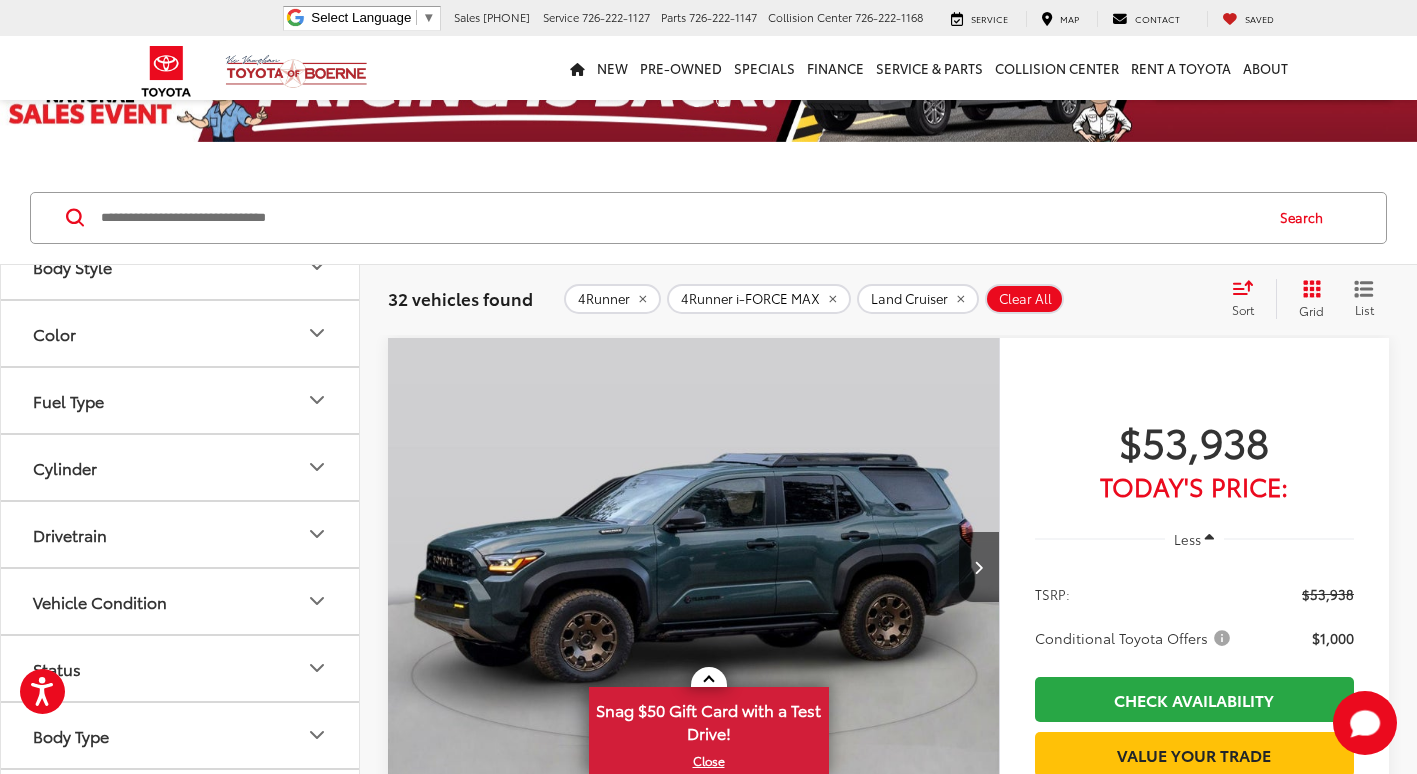 click 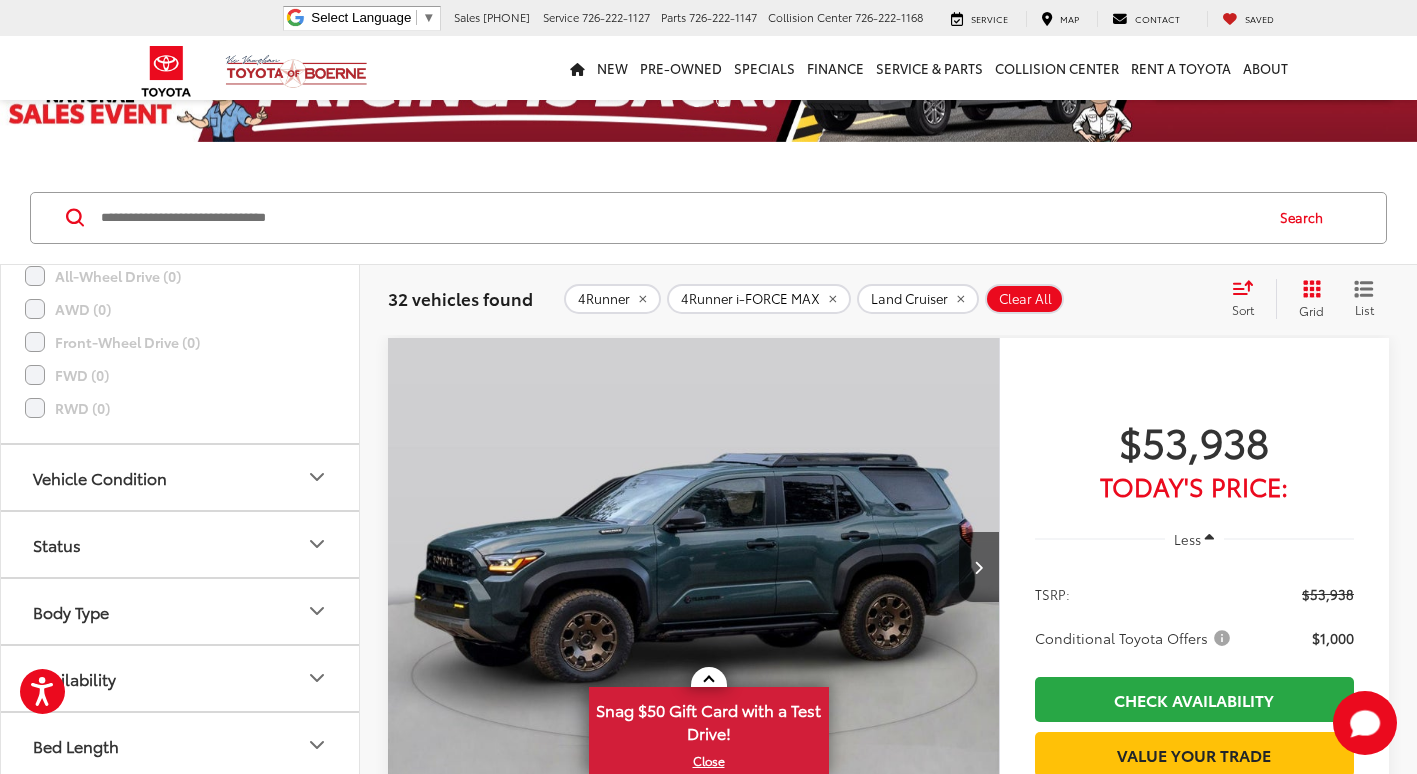 scroll, scrollTop: 775, scrollLeft: 0, axis: vertical 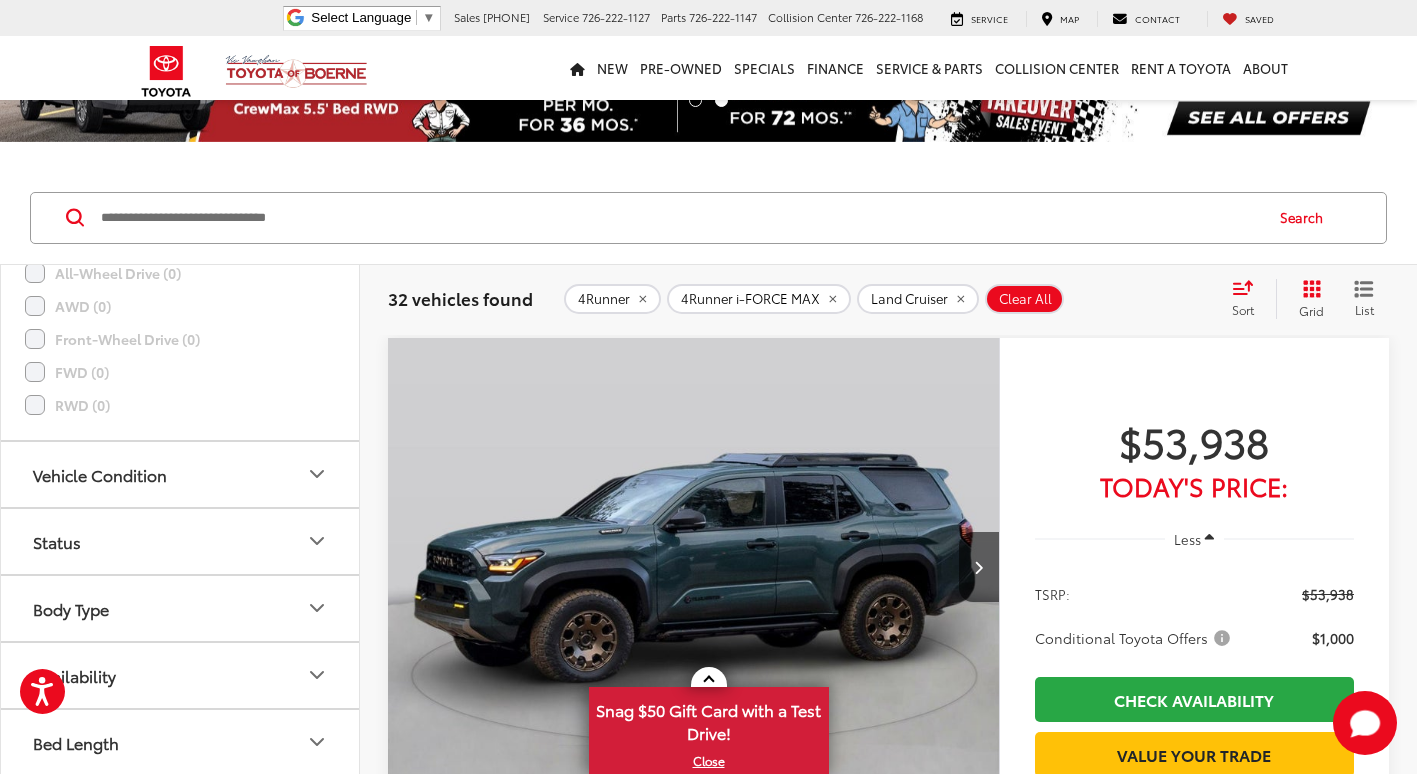 click 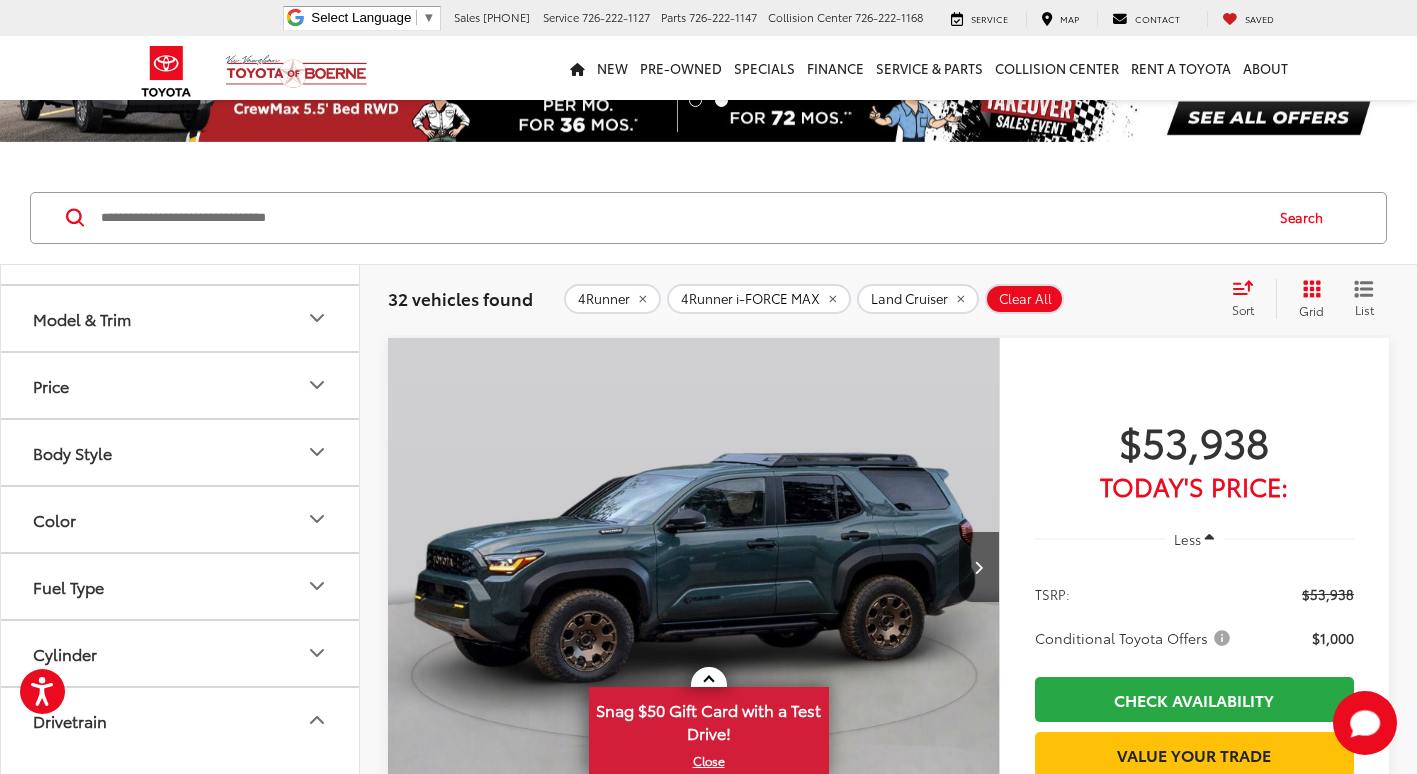 scroll, scrollTop: 0, scrollLeft: 0, axis: both 